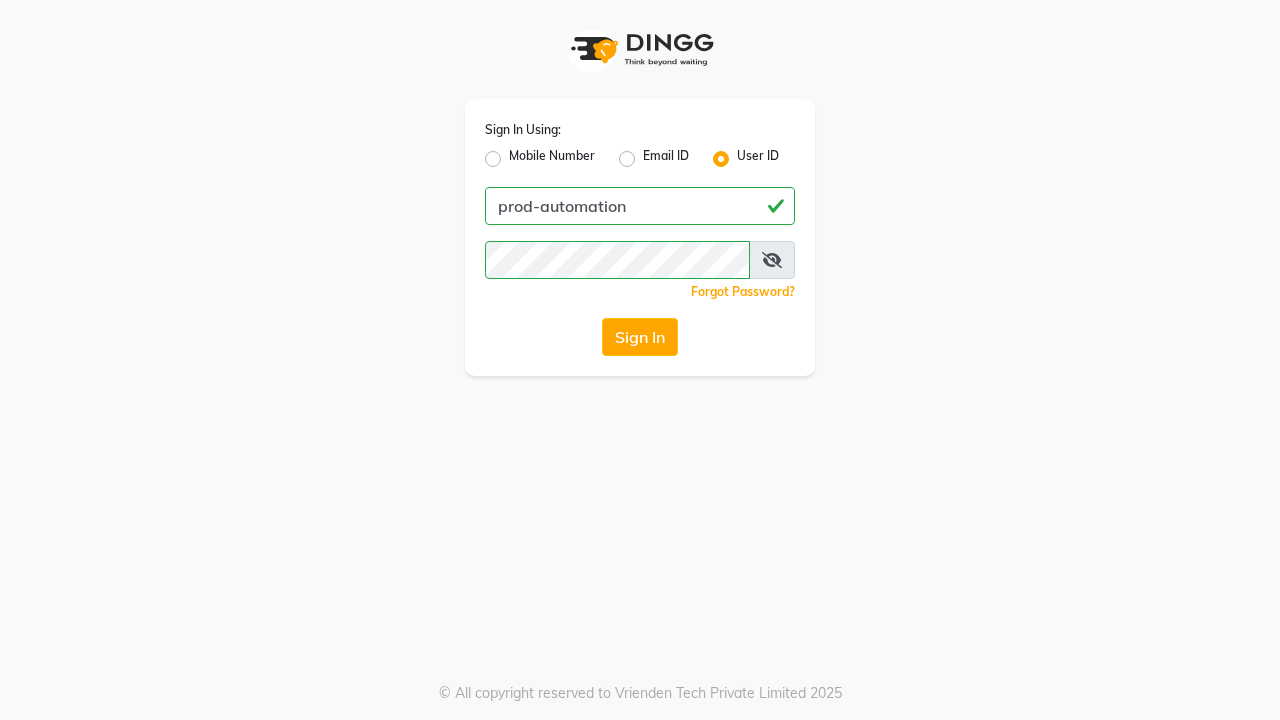 scroll, scrollTop: 0, scrollLeft: 0, axis: both 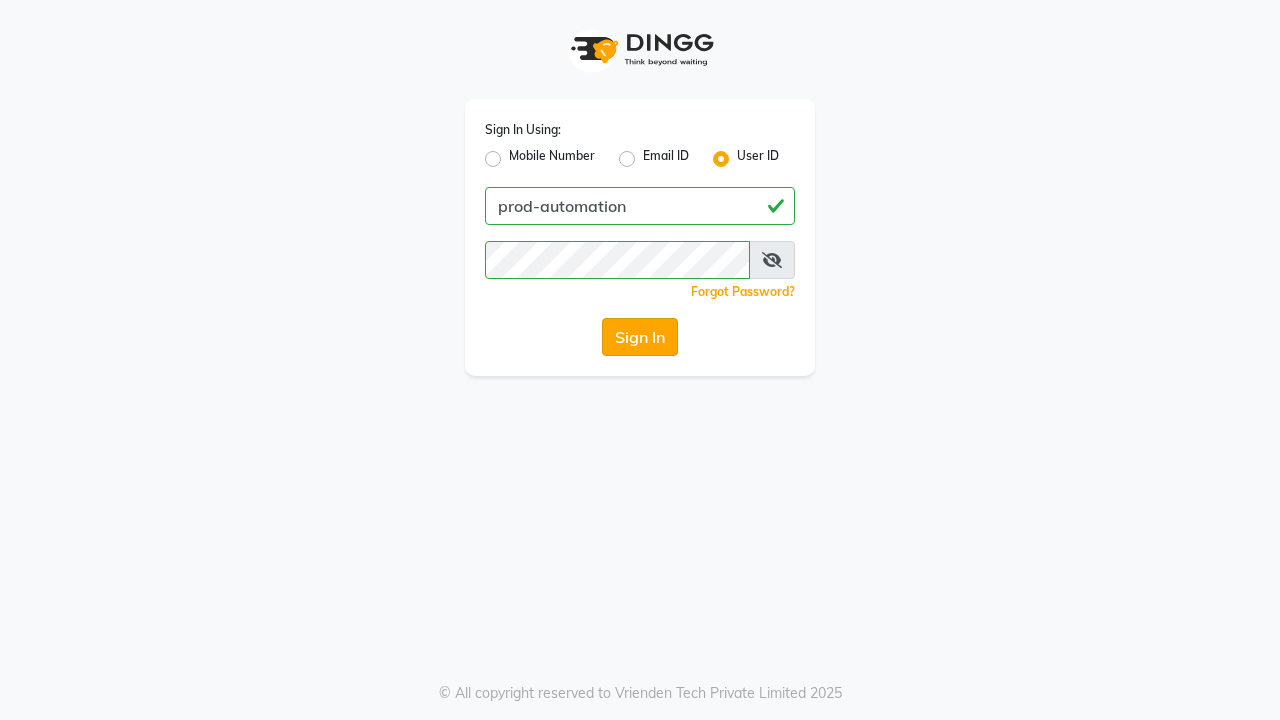click on "Sign In" 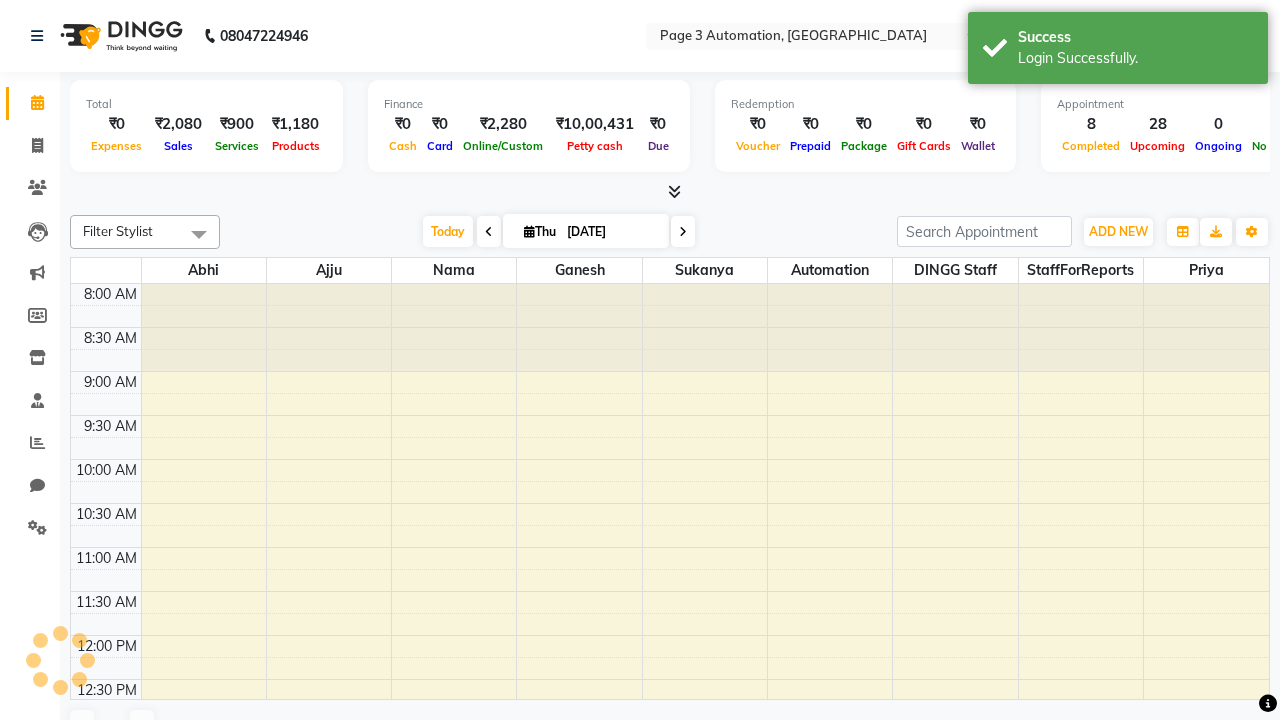 select on "en" 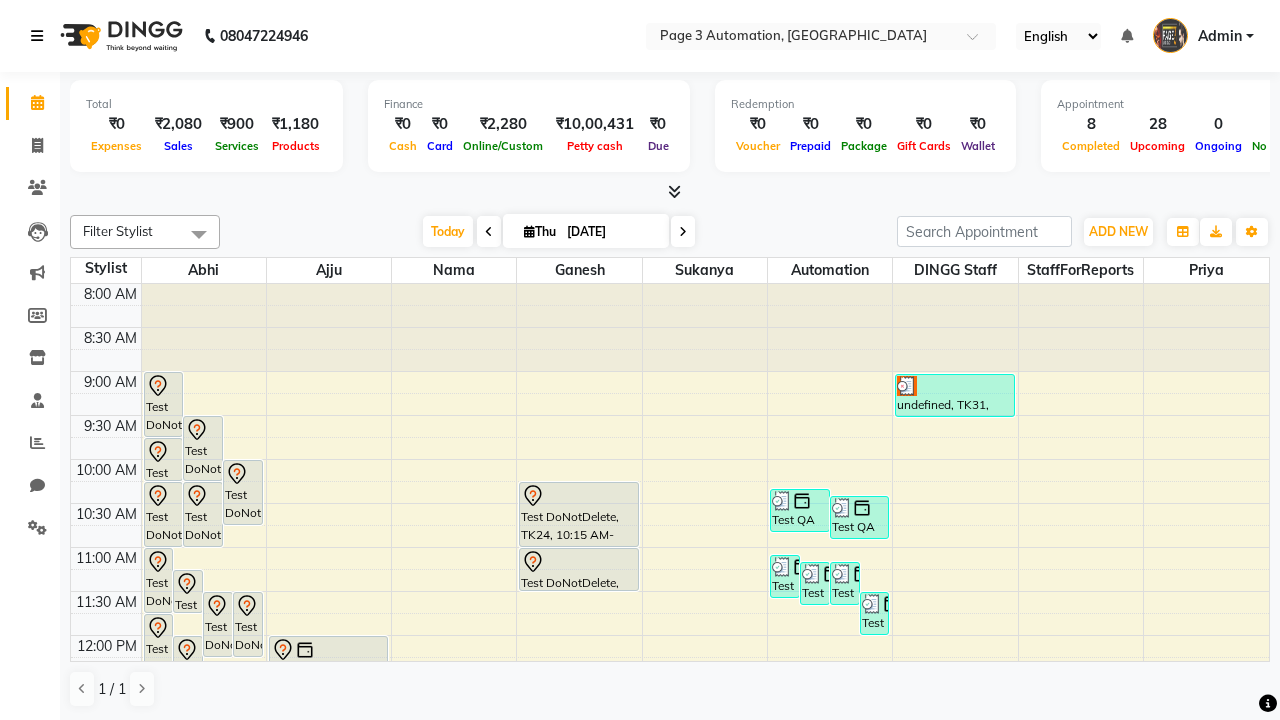 click at bounding box center [37, 36] 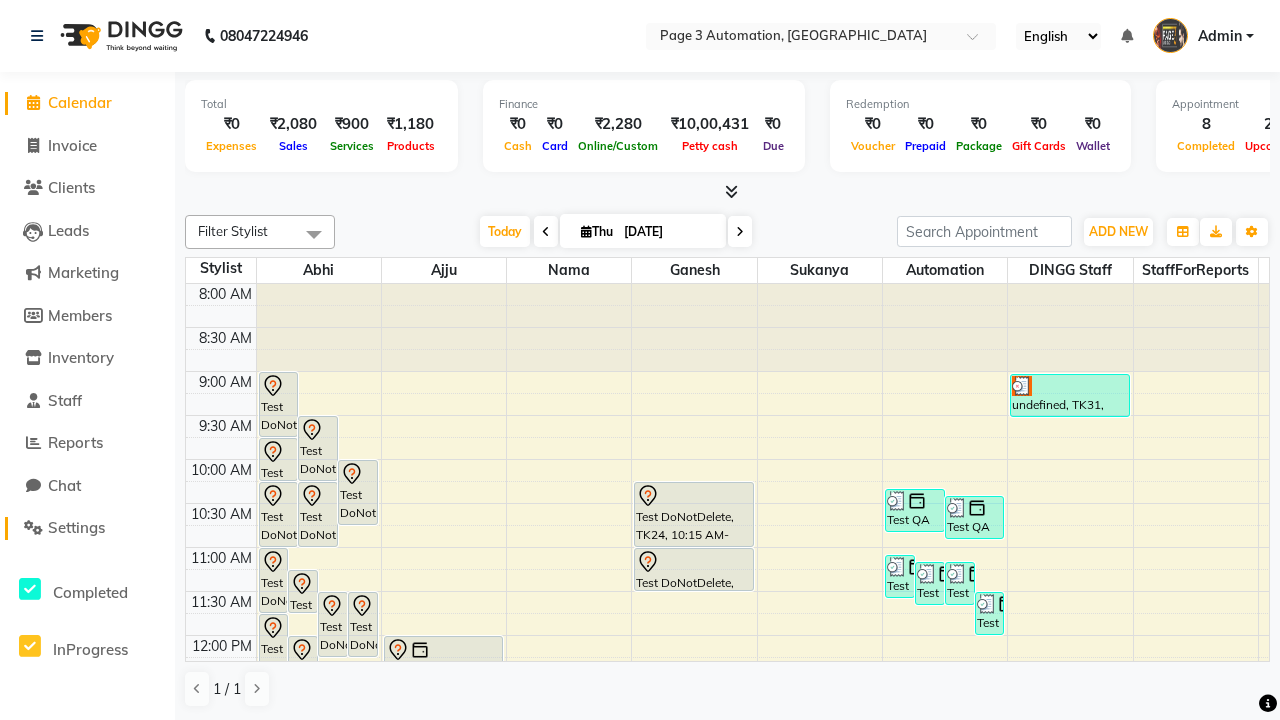 click on "Settings" 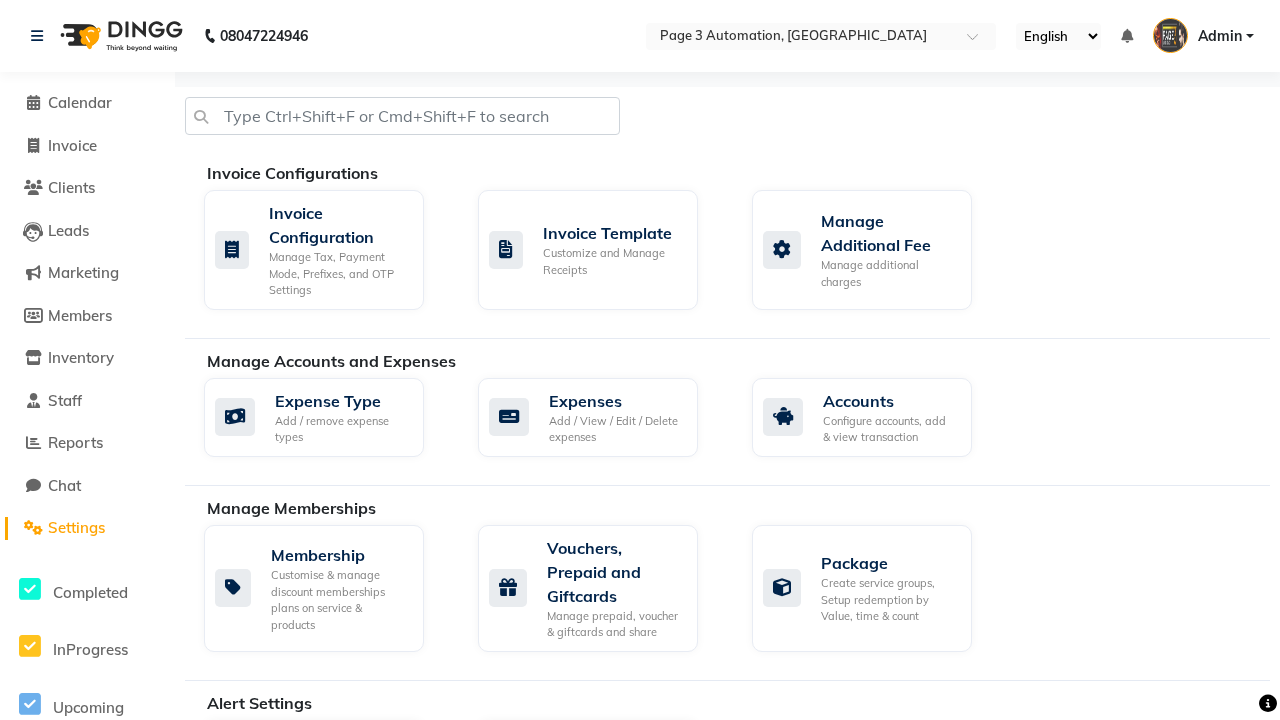 click on "Manage reset opening cash, change password." 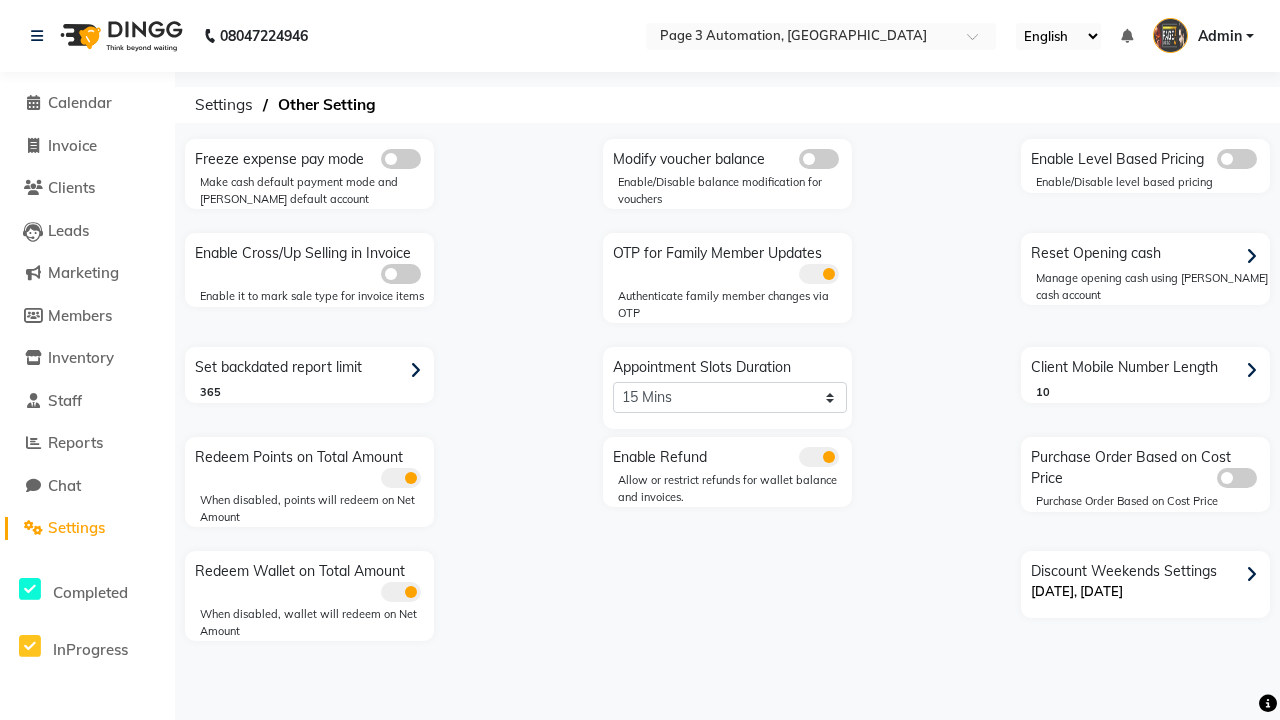 click 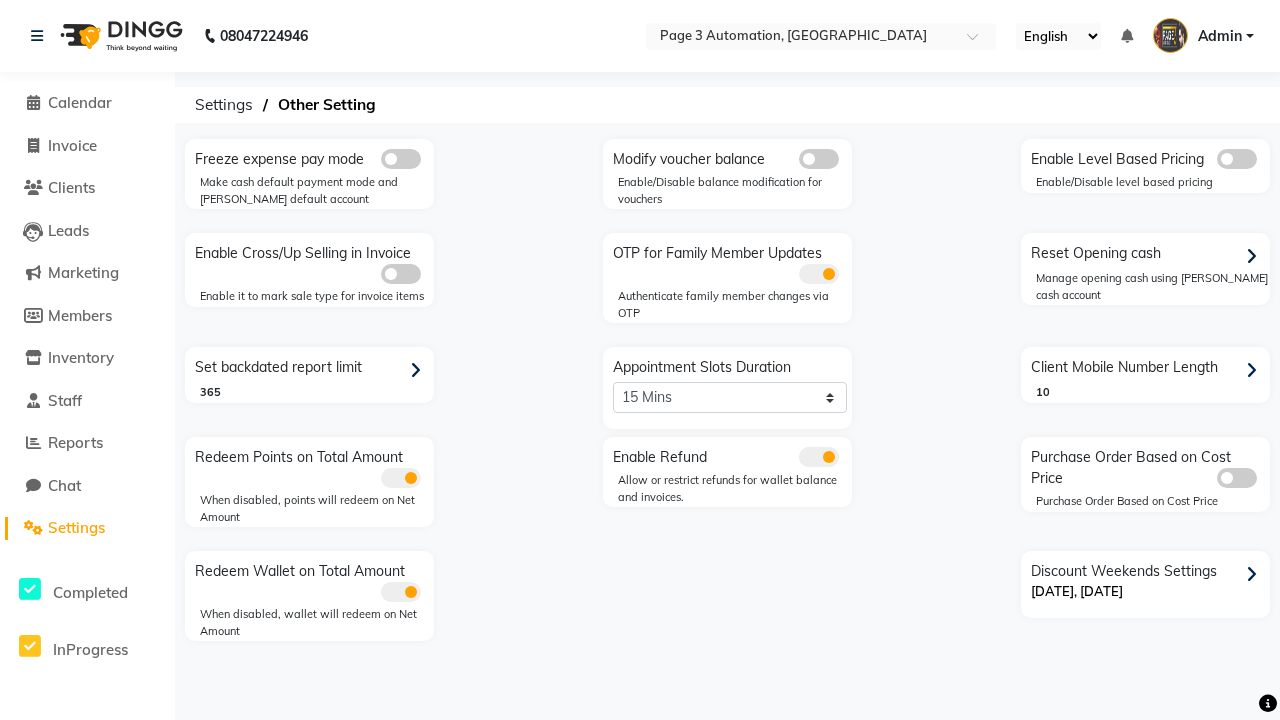 click 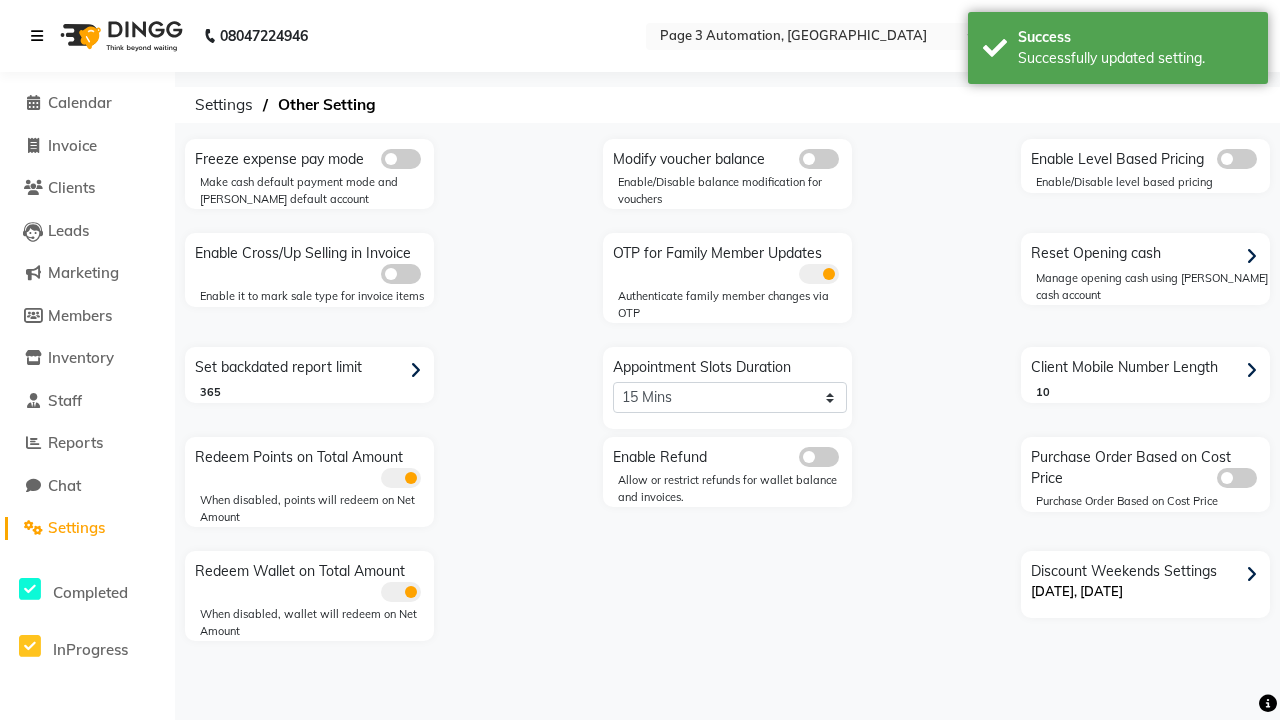 click at bounding box center (37, 36) 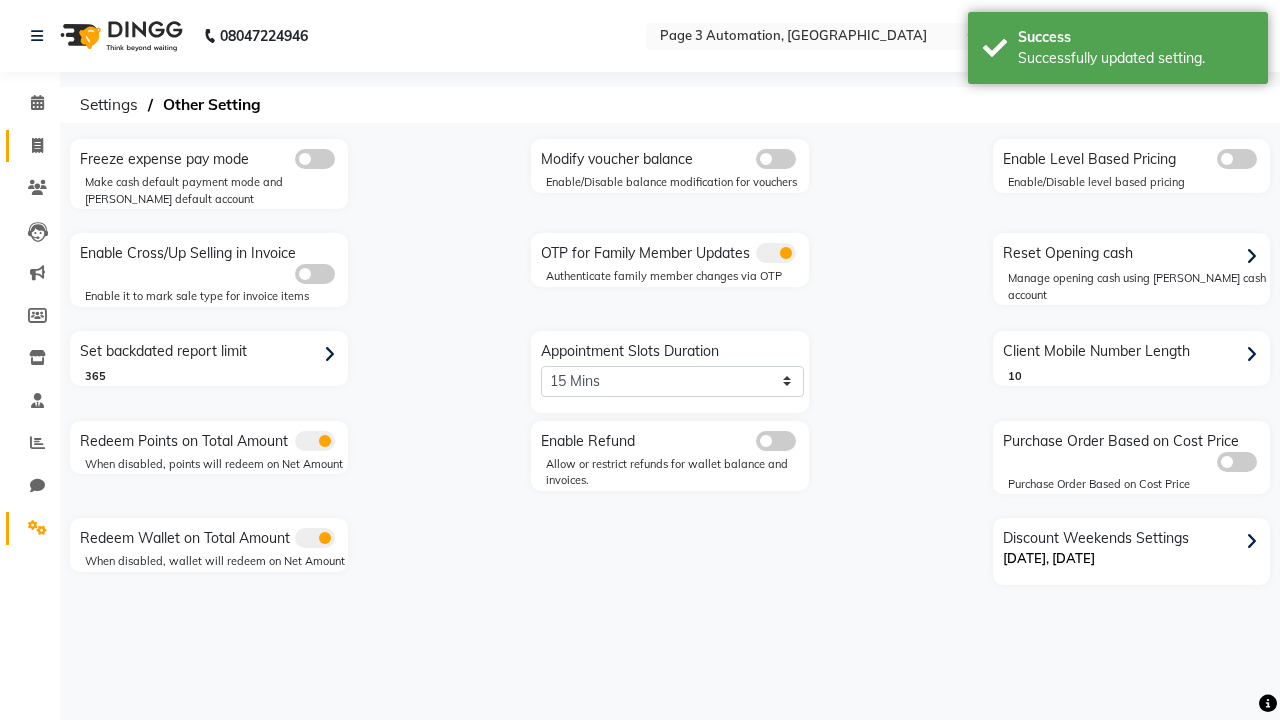 click 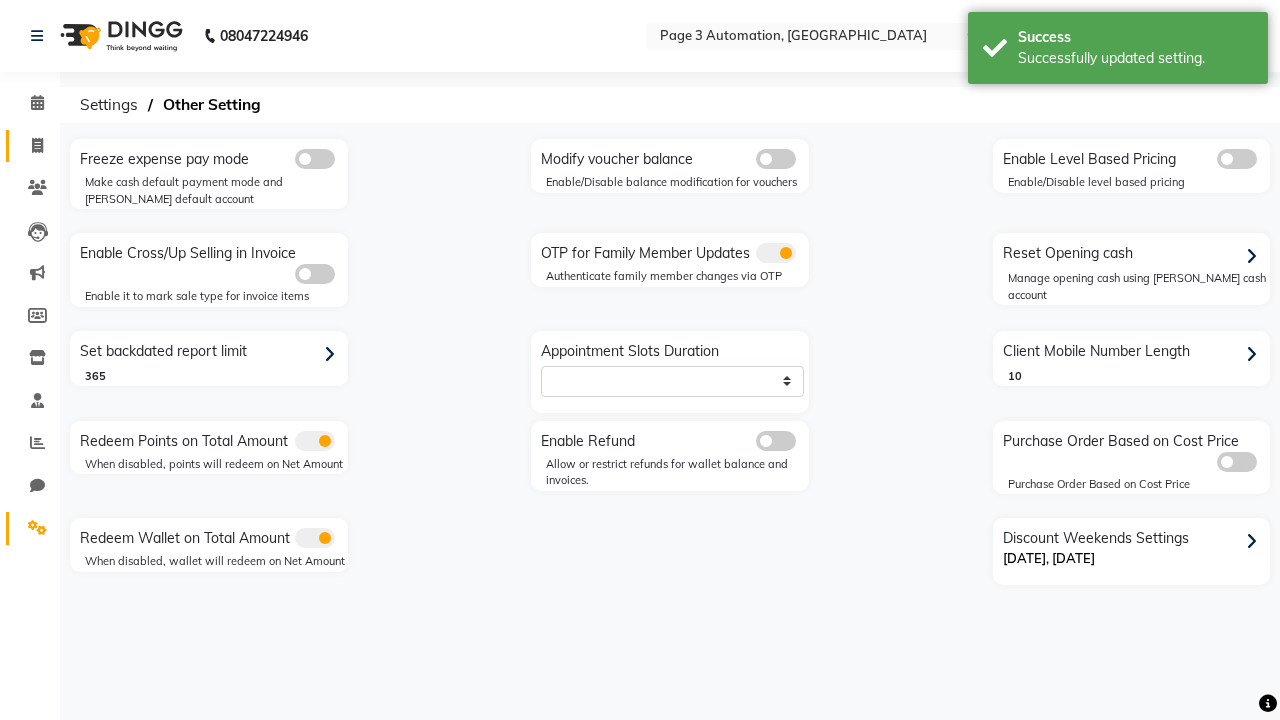select on "2774" 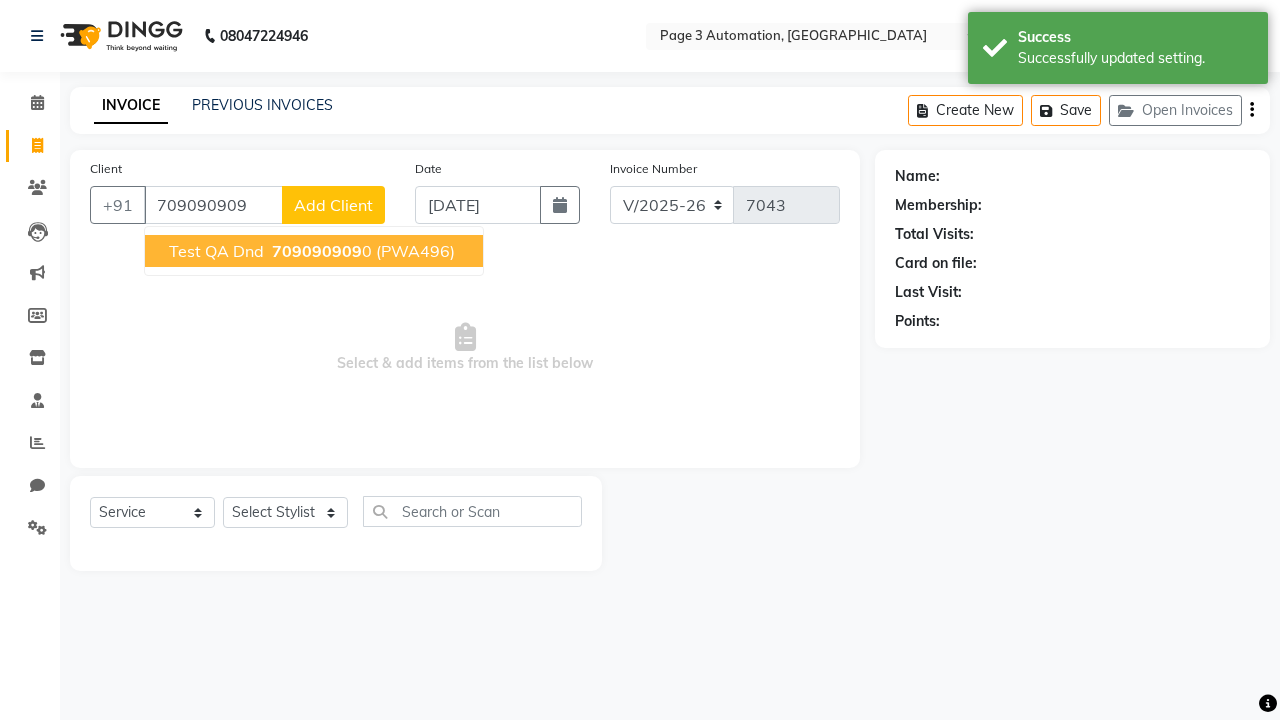 click on "709090909" at bounding box center (317, 251) 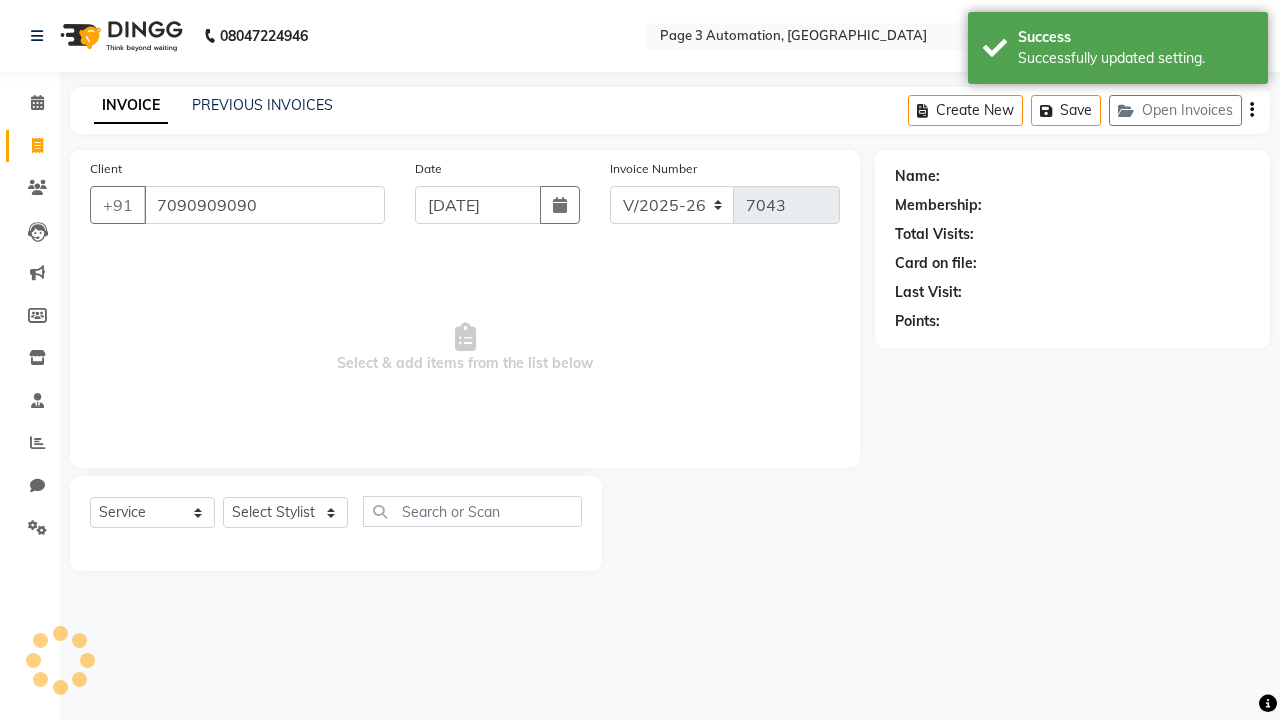 type on "7090909090" 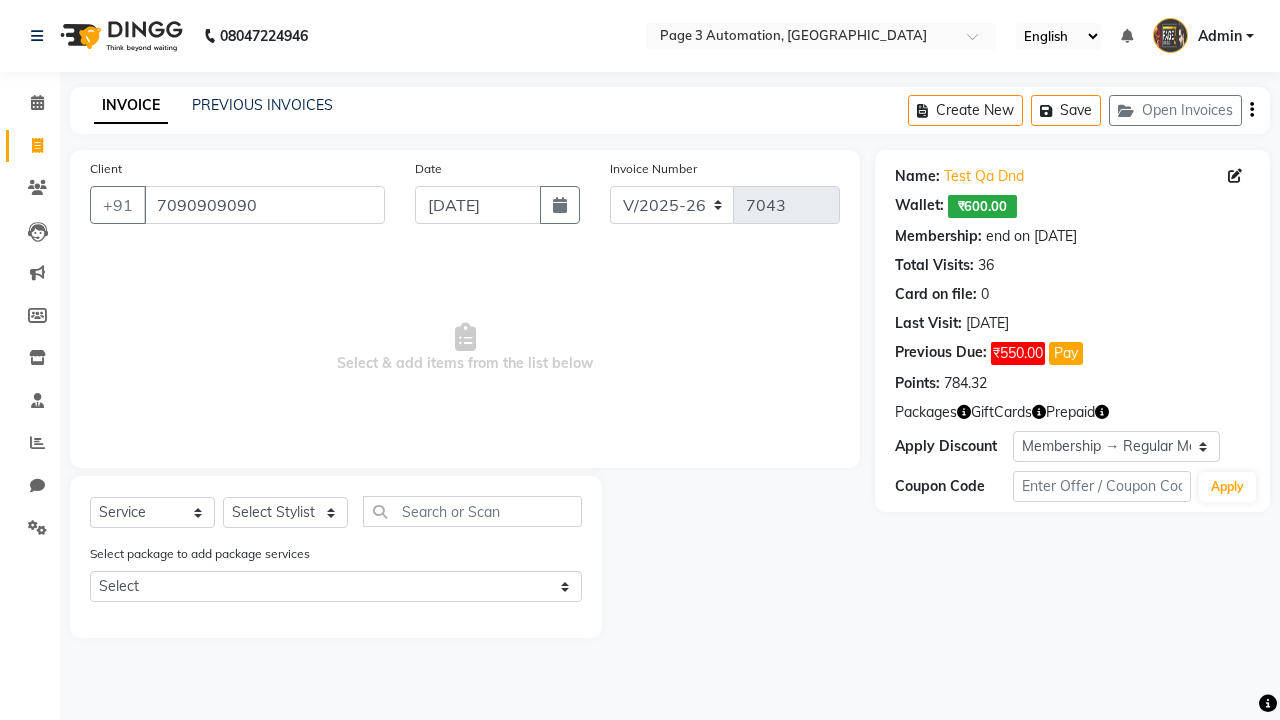 select on "0:" 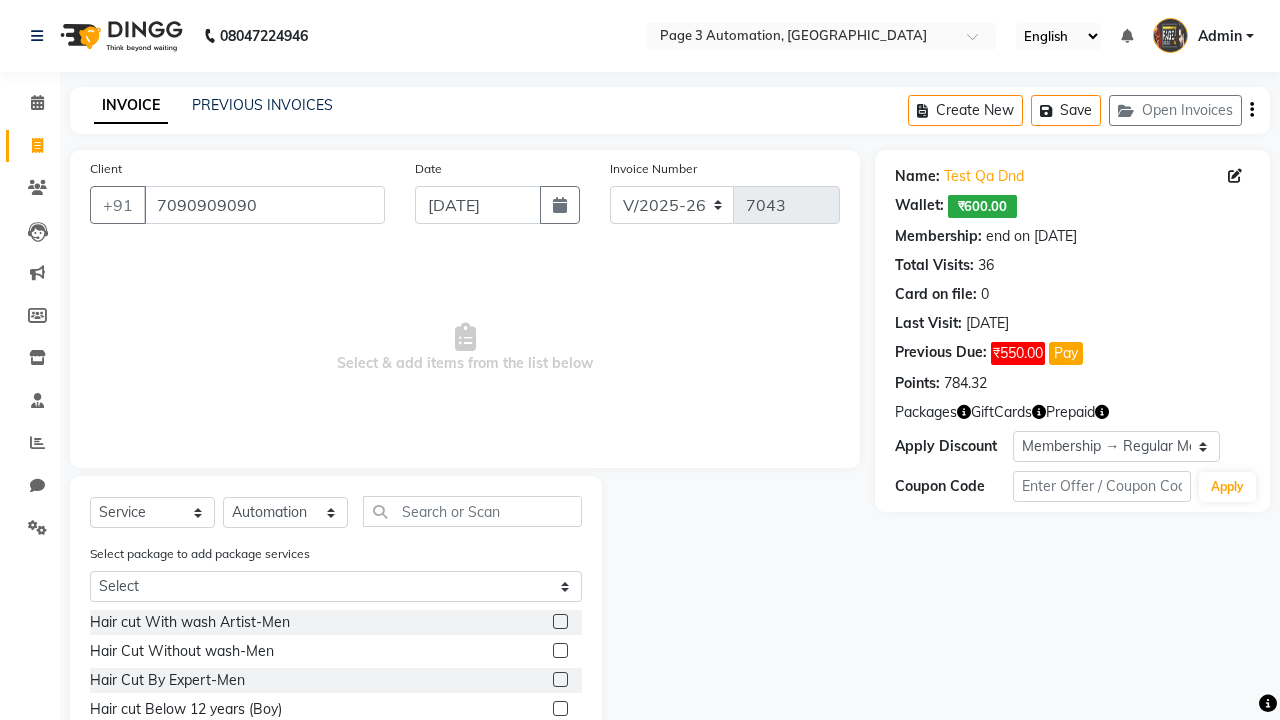 click 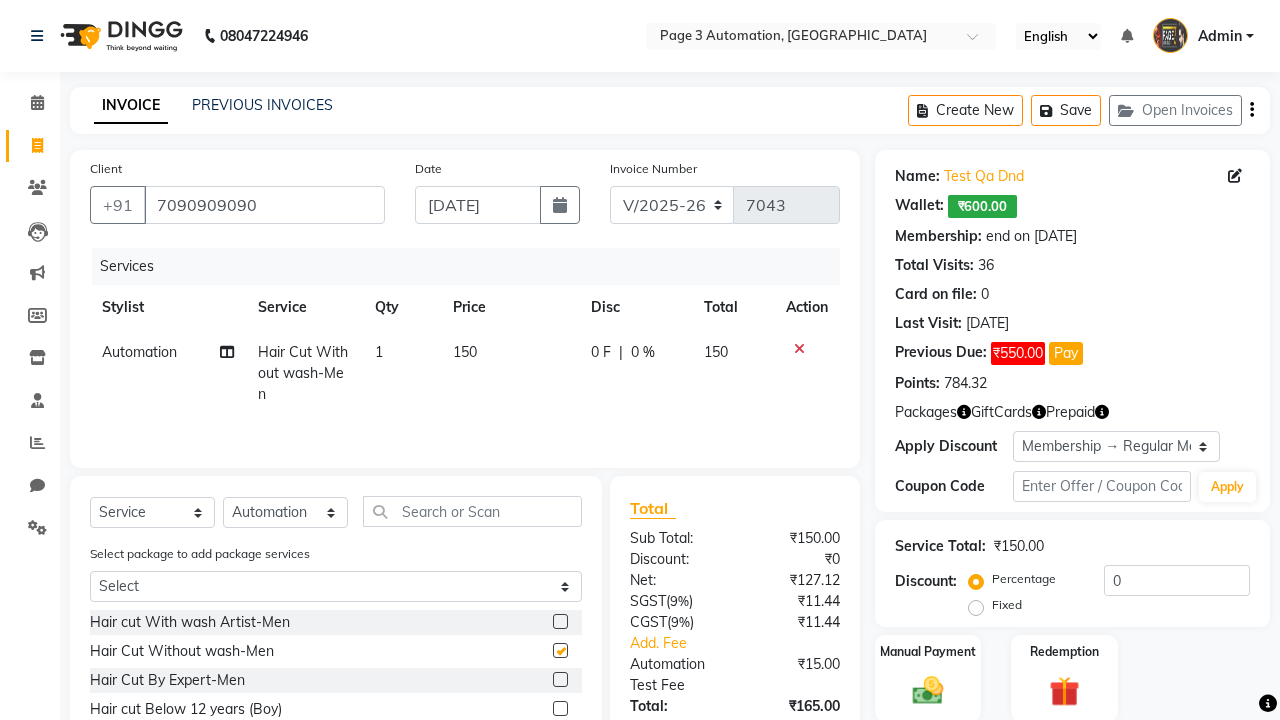 checkbox on "false" 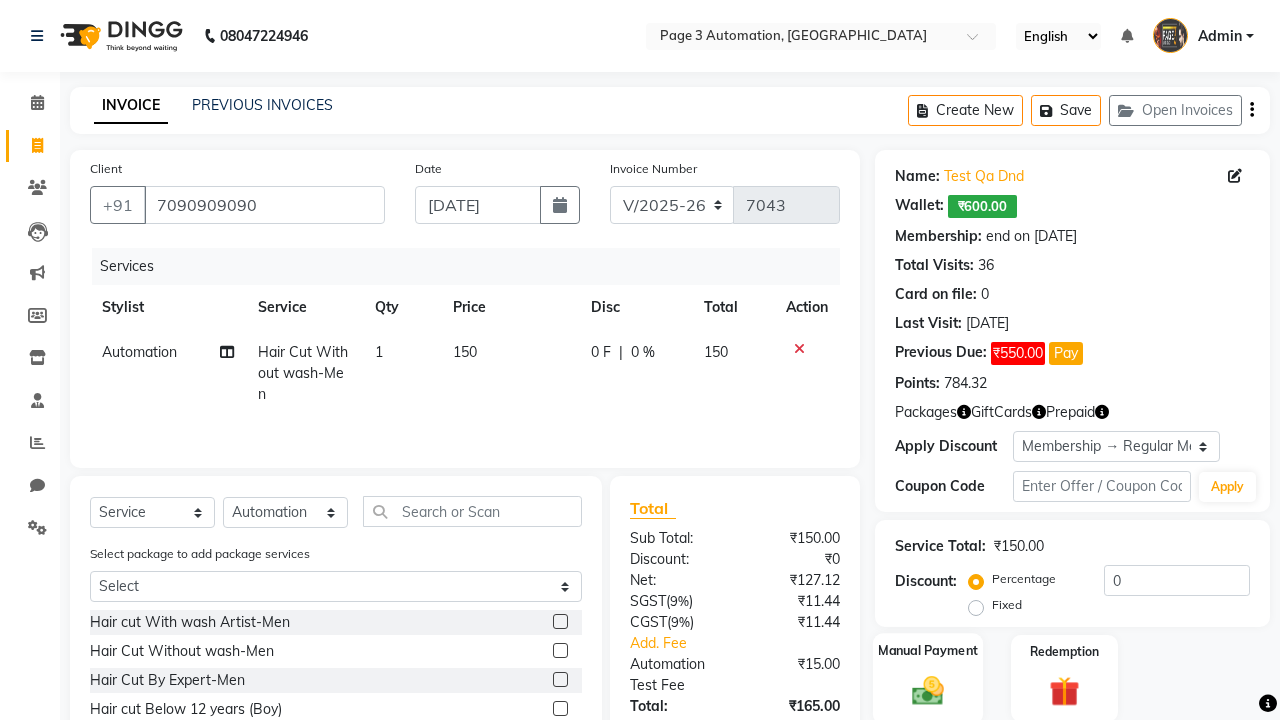 click 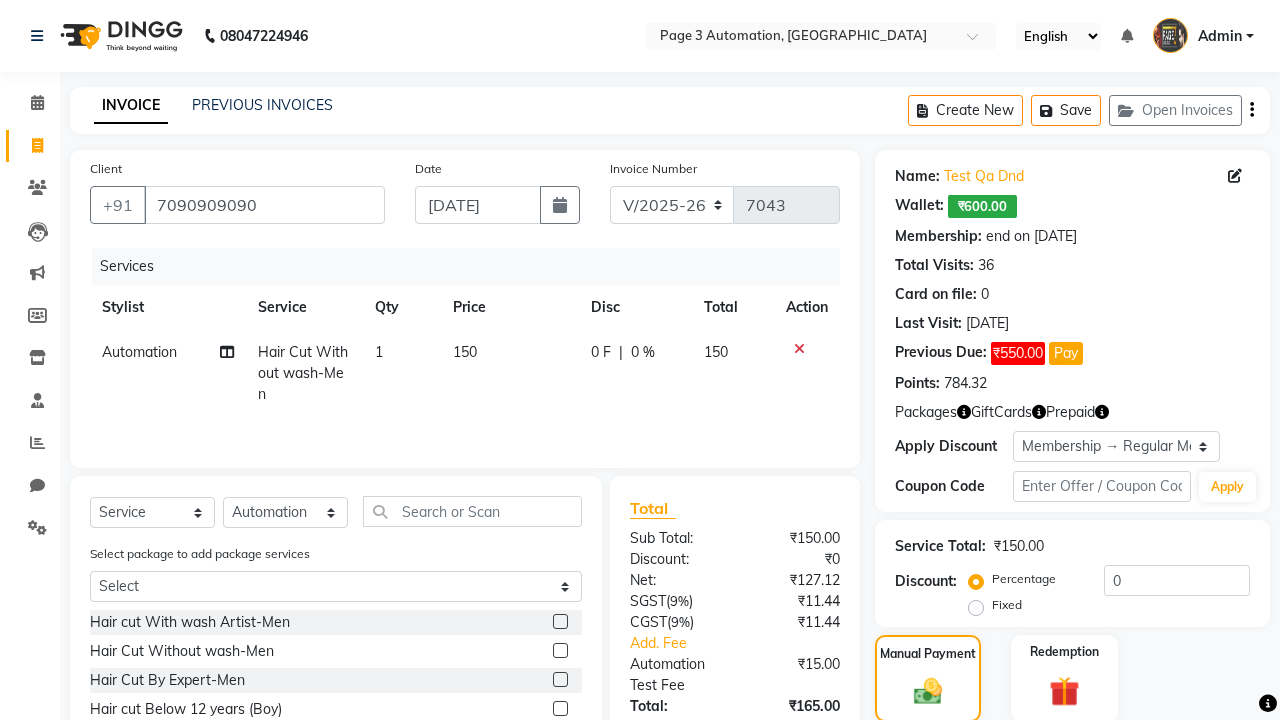 click on "PhonePe" 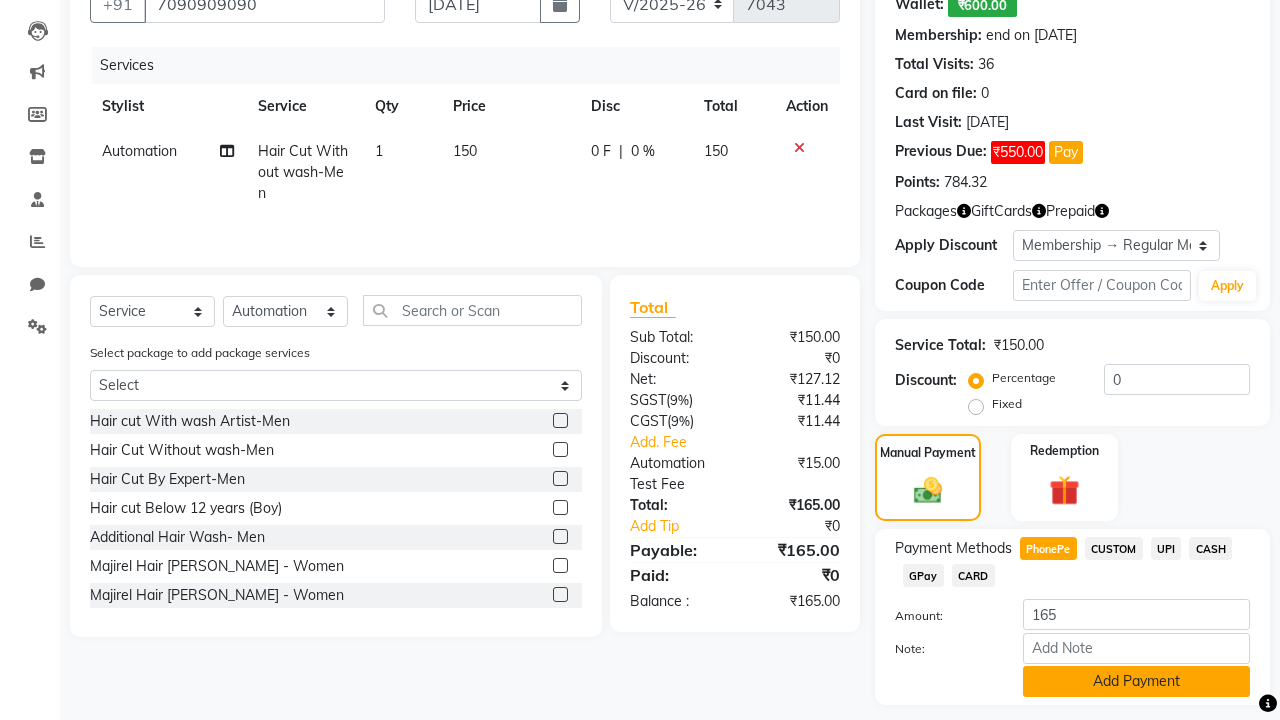 click on "Add Payment" 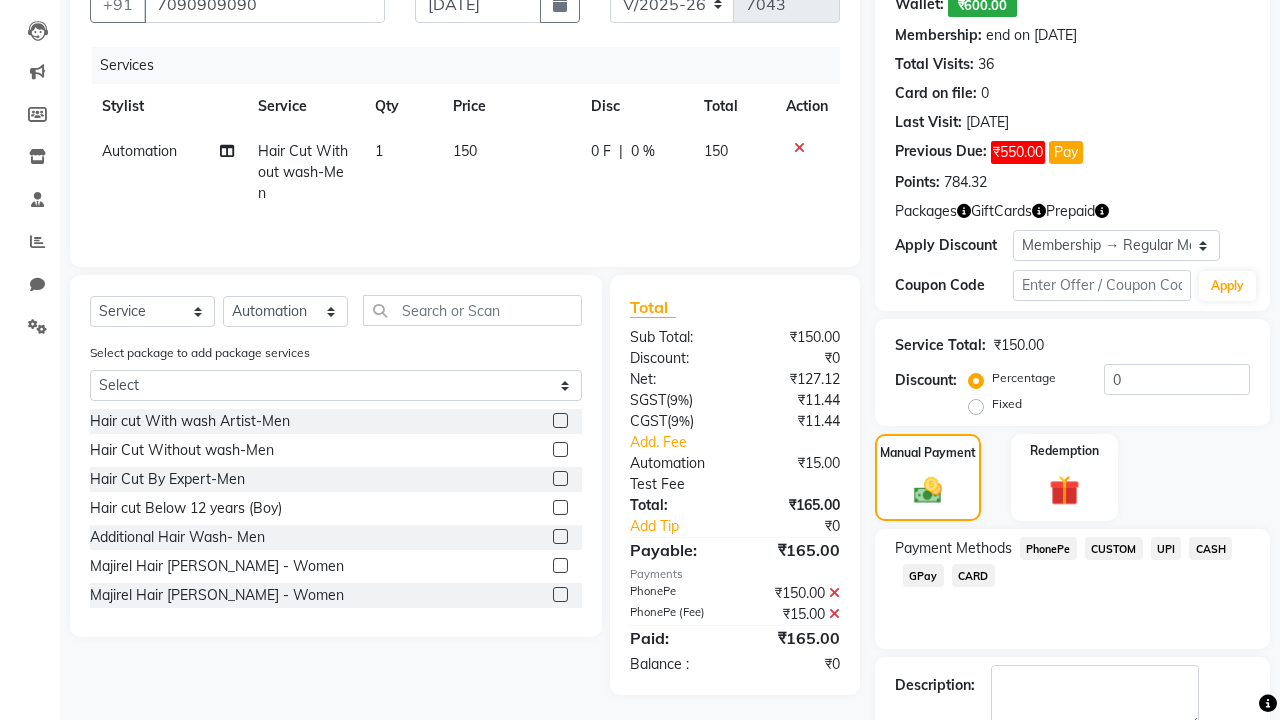 click 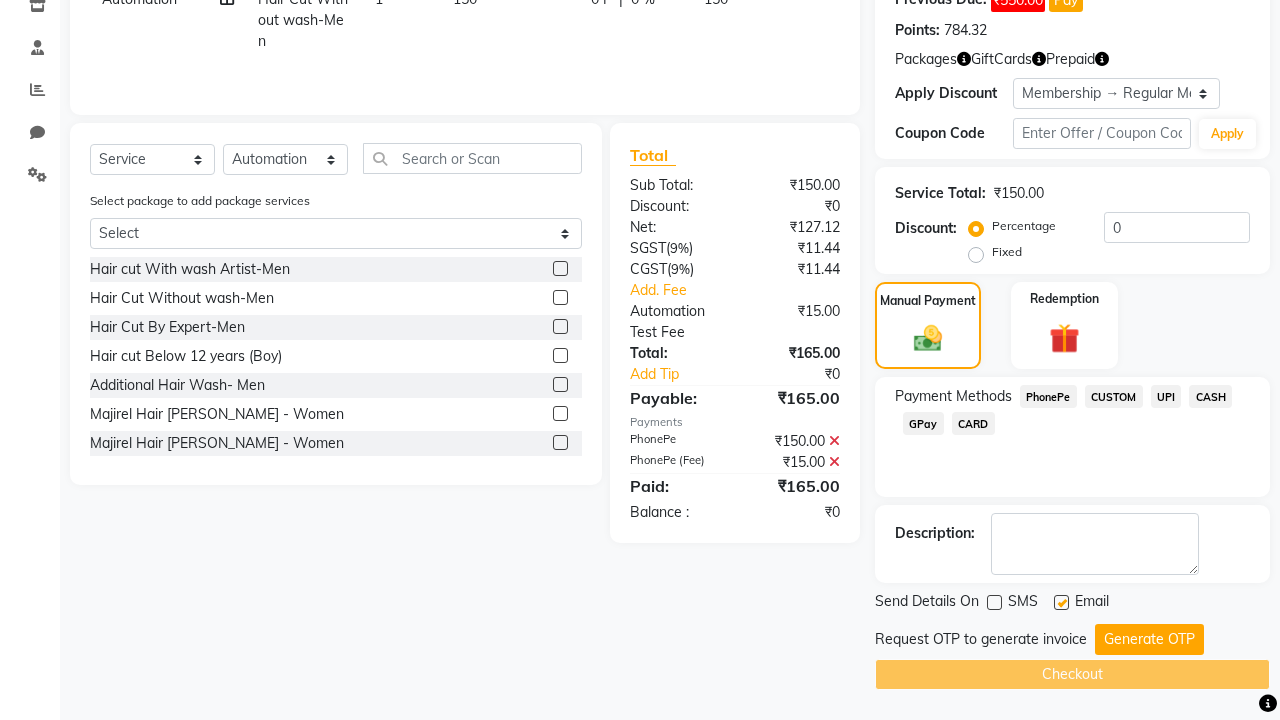 click 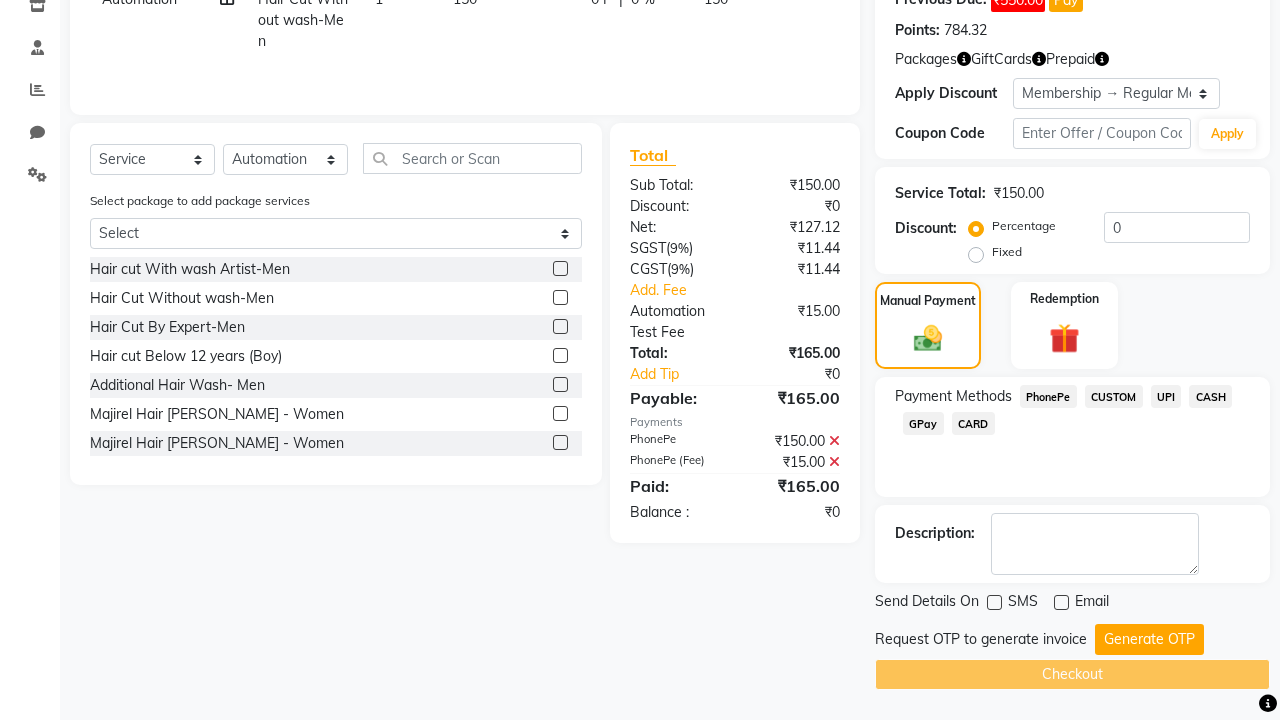 click on "Checkout" 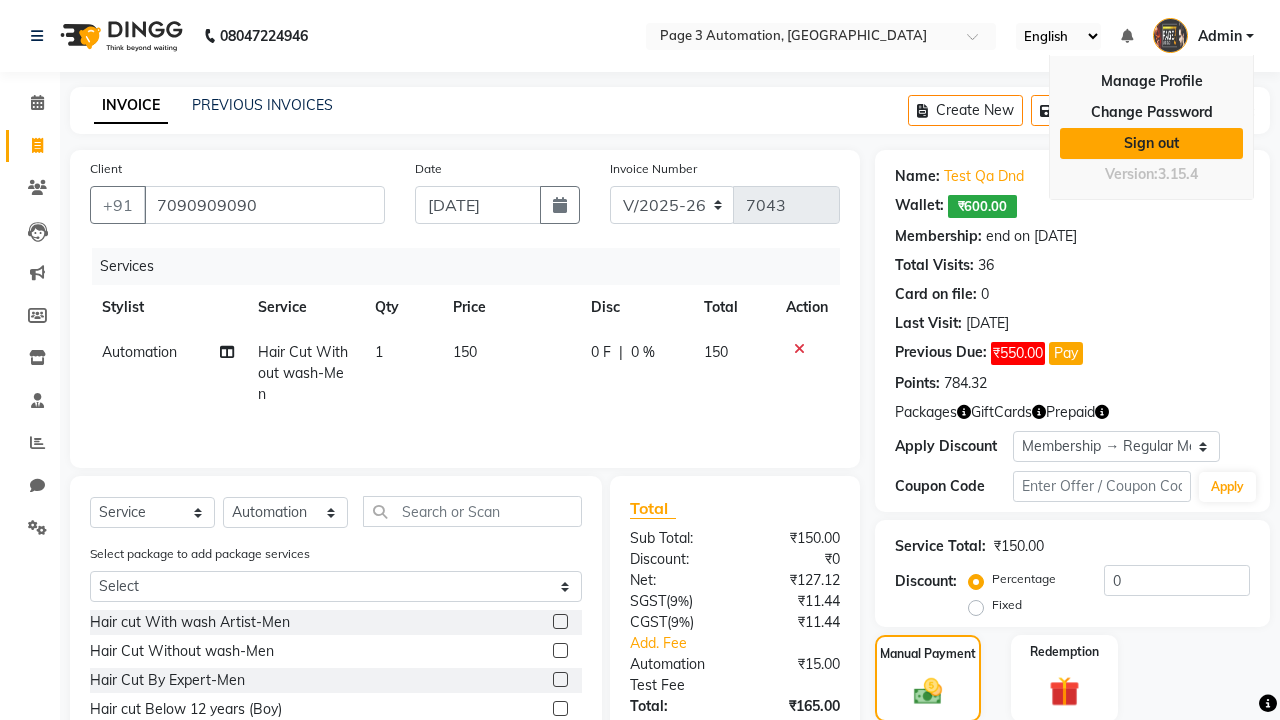 click on "Sign out" at bounding box center (1151, 143) 